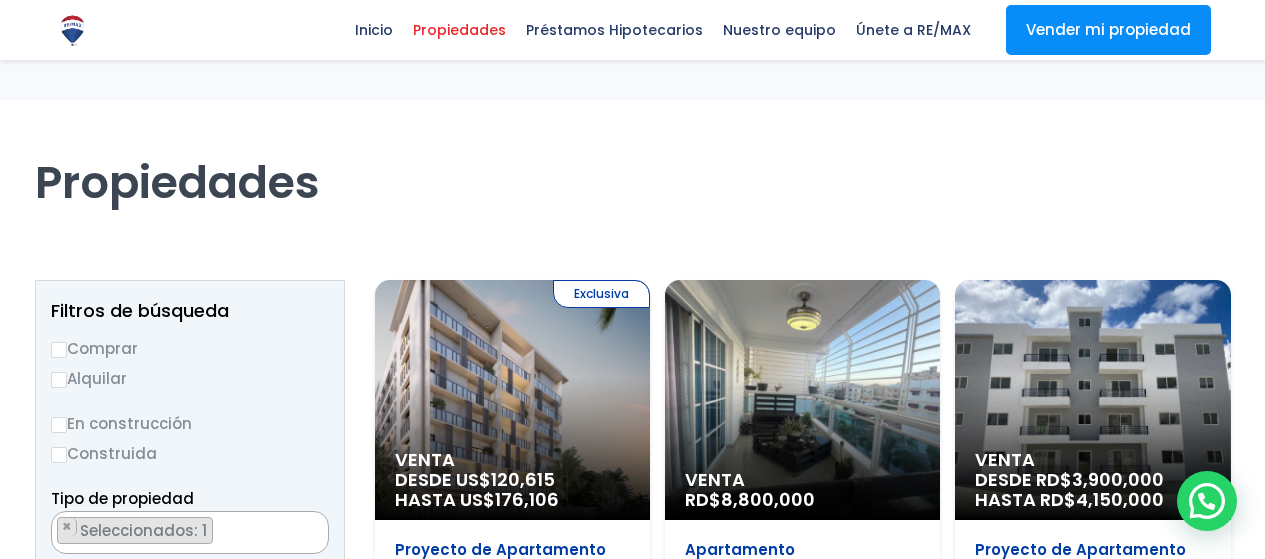 select on "1" 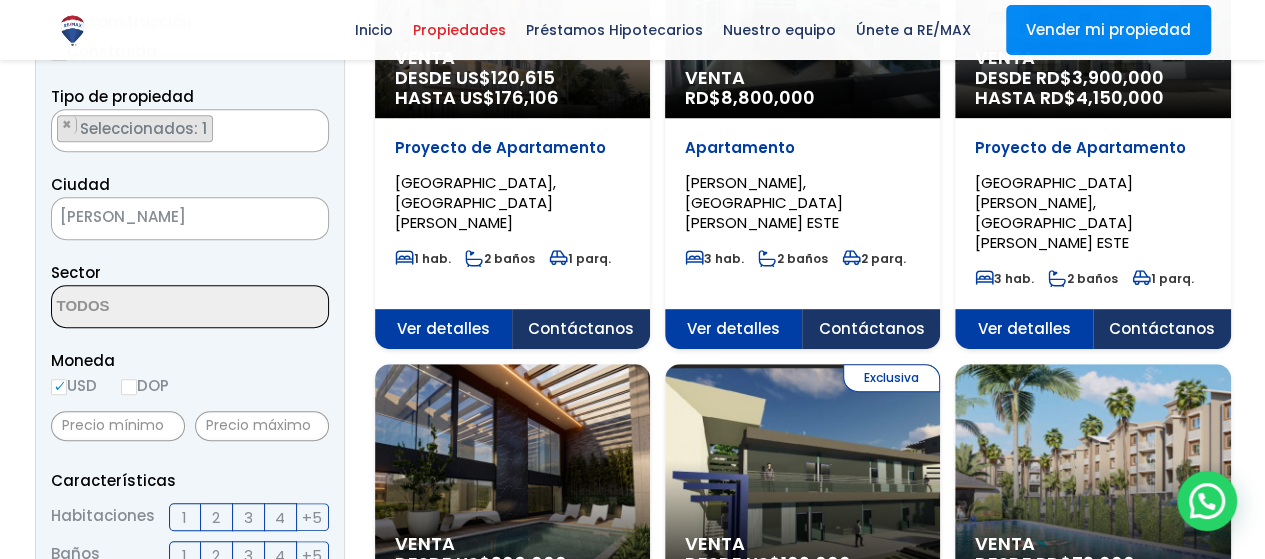 scroll, scrollTop: 0, scrollLeft: 0, axis: both 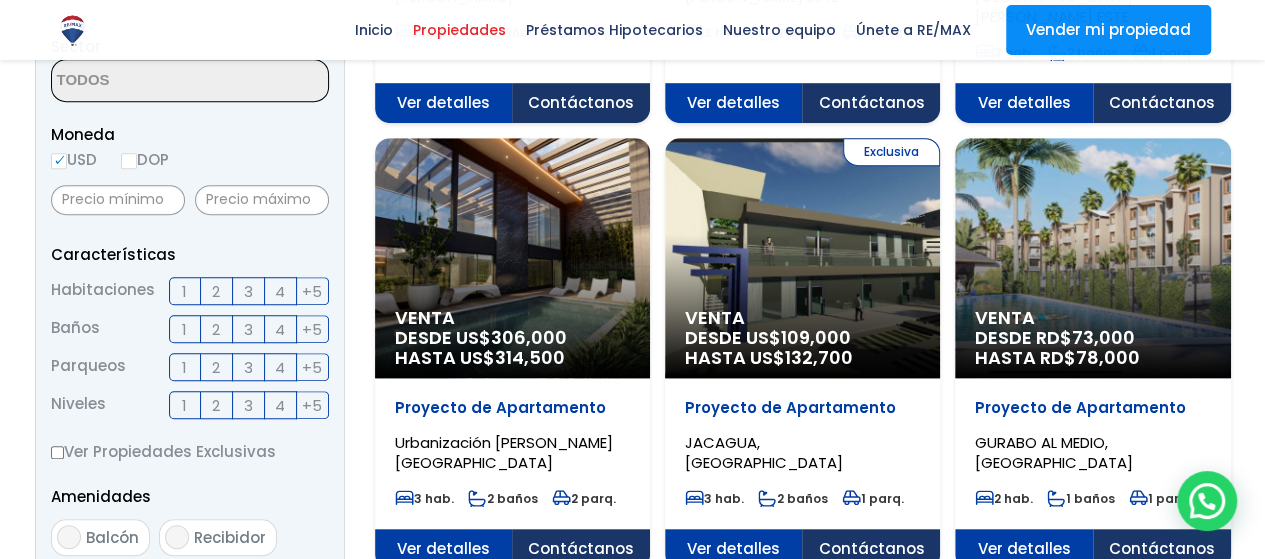 click on "HASTA US$  314,500" at bounding box center (512, -128) 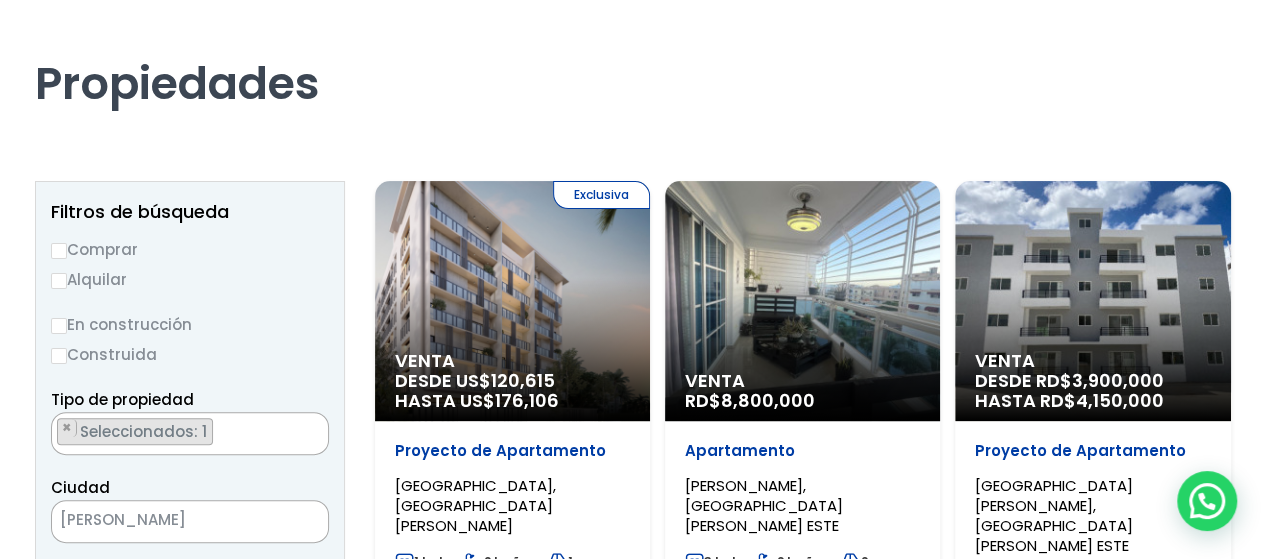 scroll, scrollTop: 0, scrollLeft: 0, axis: both 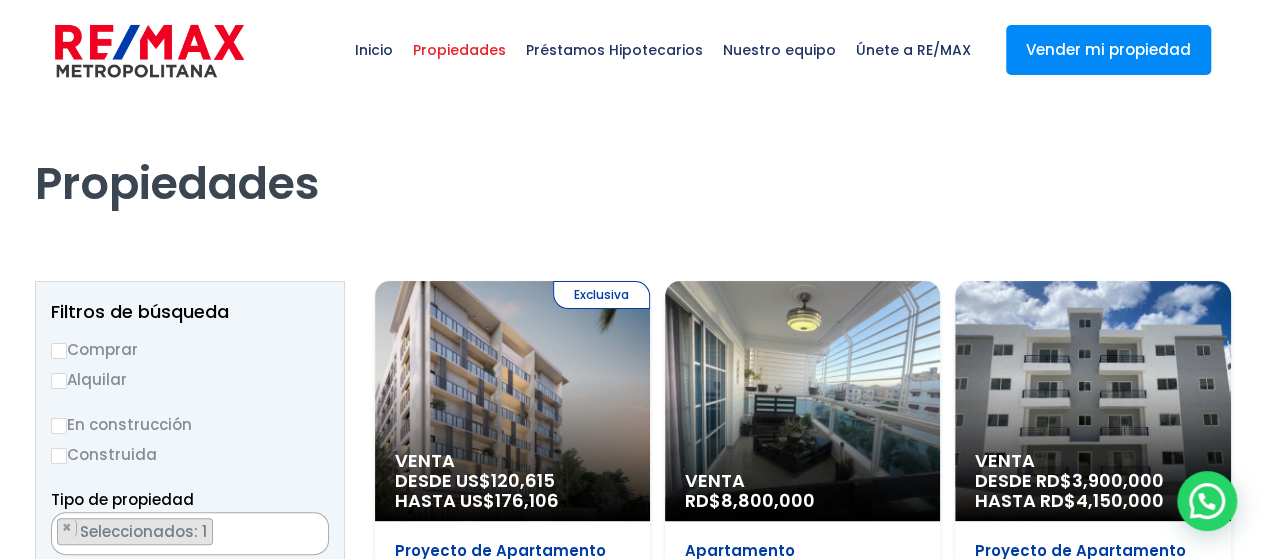 click at bounding box center [149, 51] 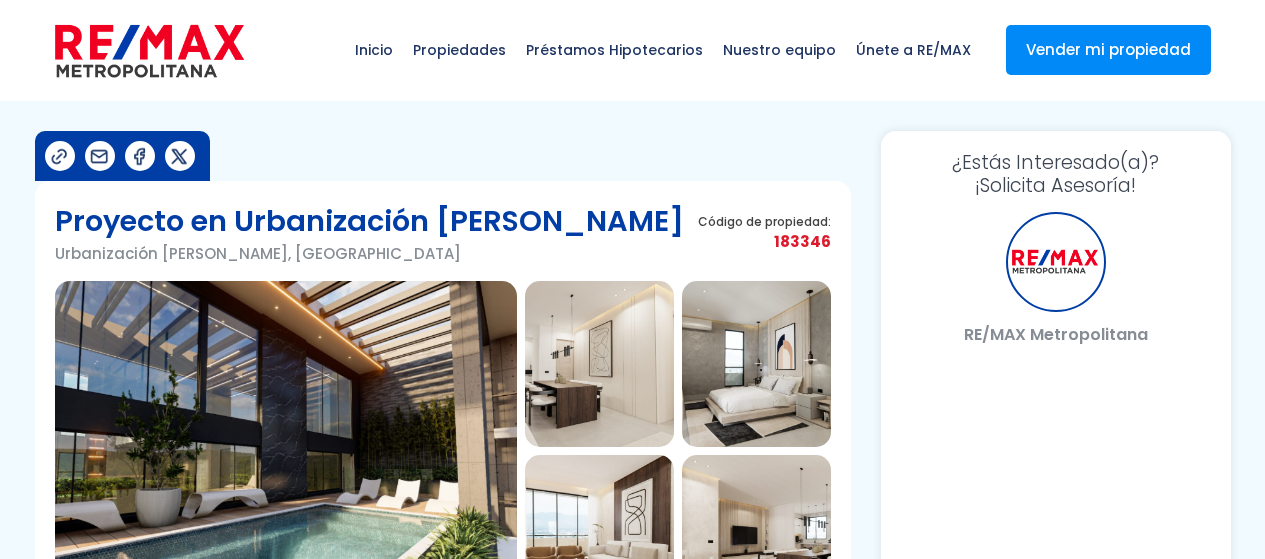 scroll, scrollTop: 0, scrollLeft: 0, axis: both 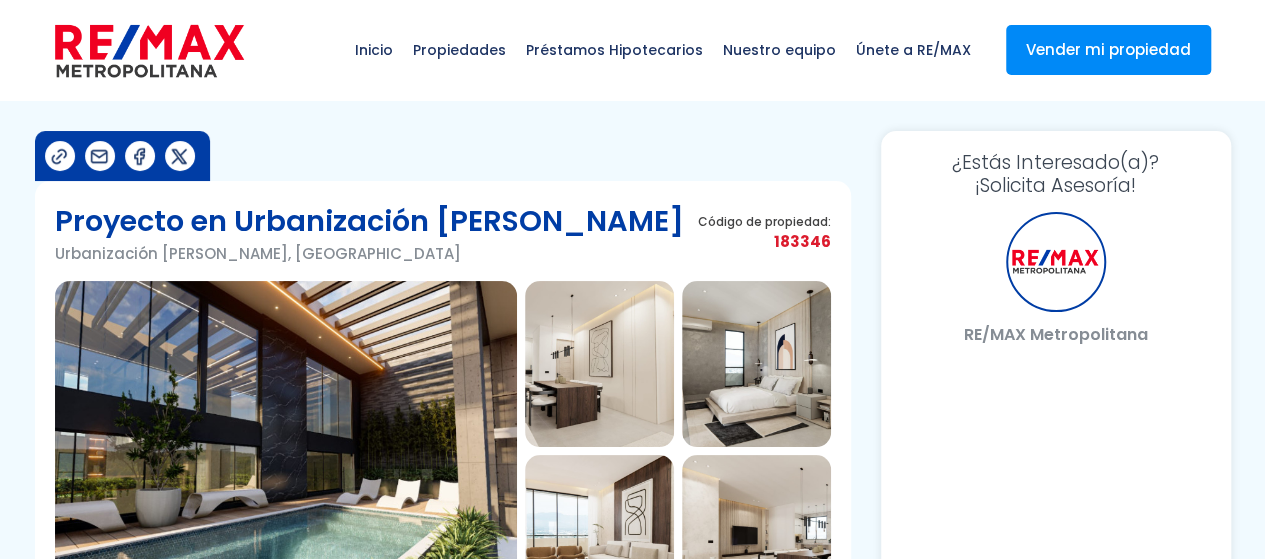 select on "US" 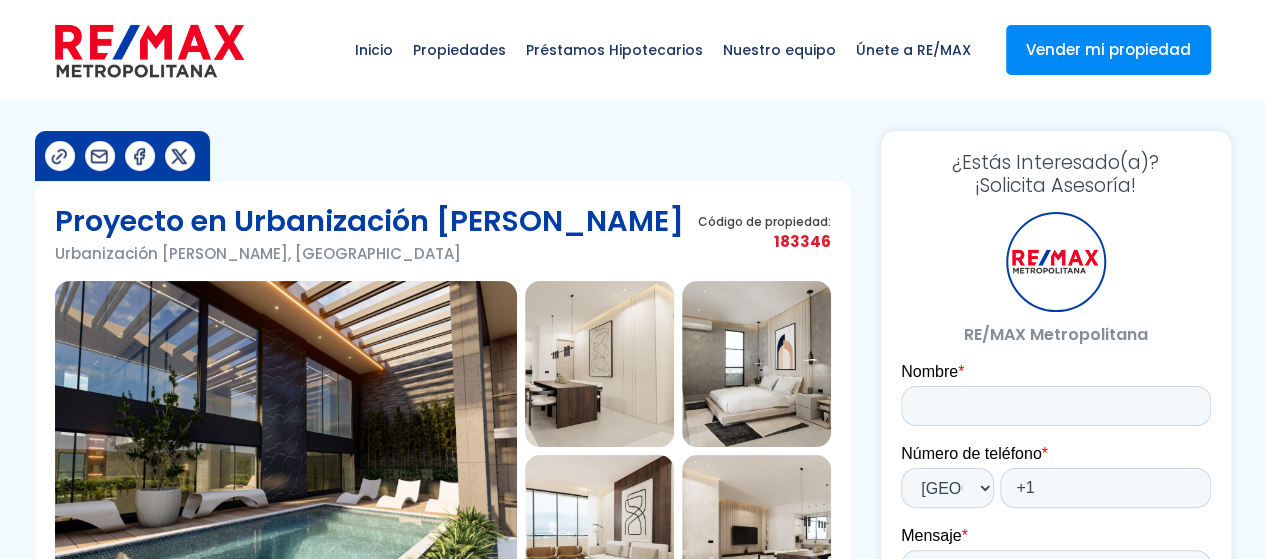 scroll, scrollTop: 0, scrollLeft: 0, axis: both 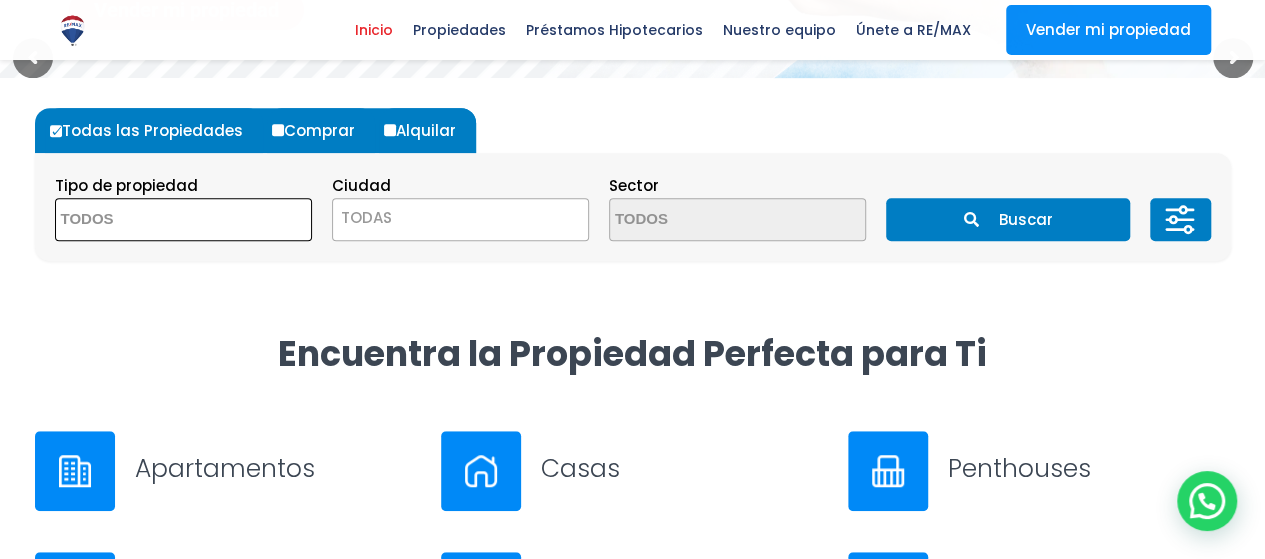 click at bounding box center [153, 220] 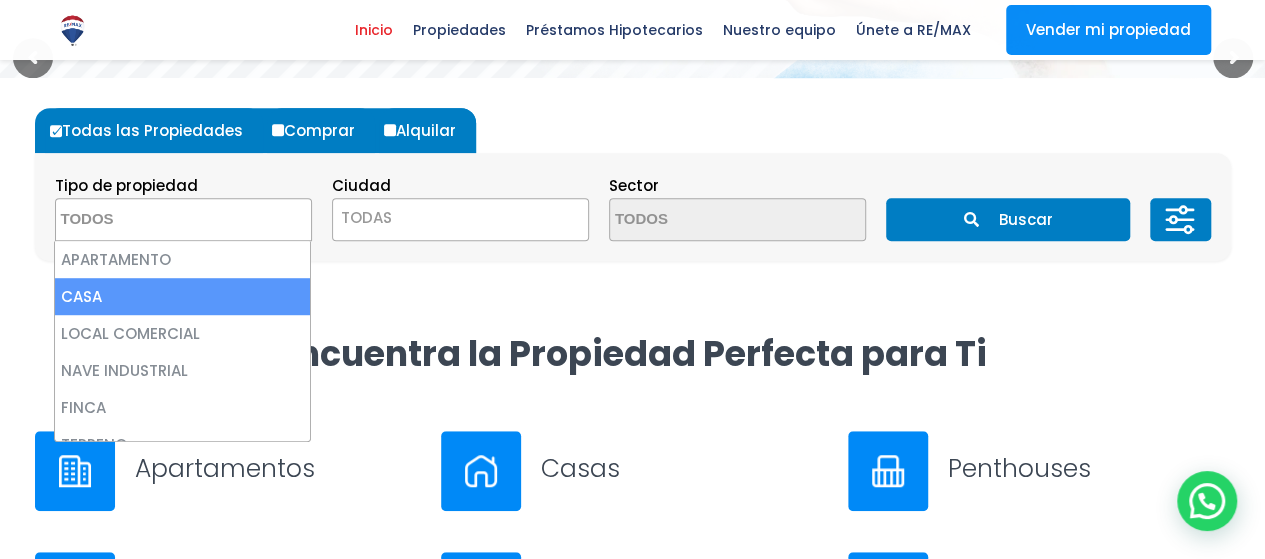 select on "house" 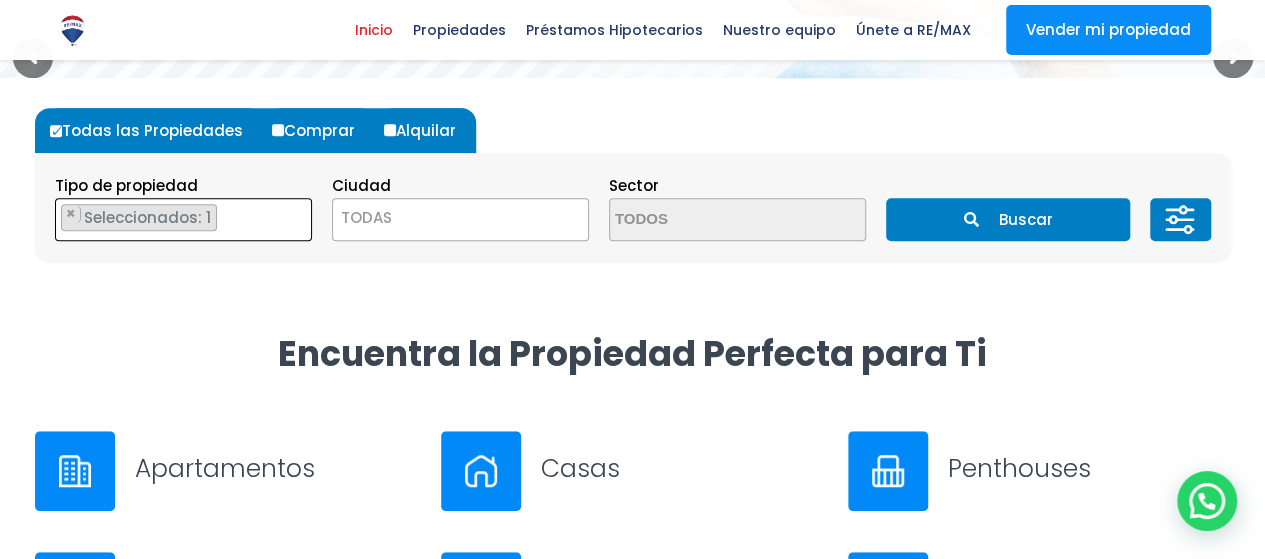 click on "TODAS" at bounding box center (460, 218) 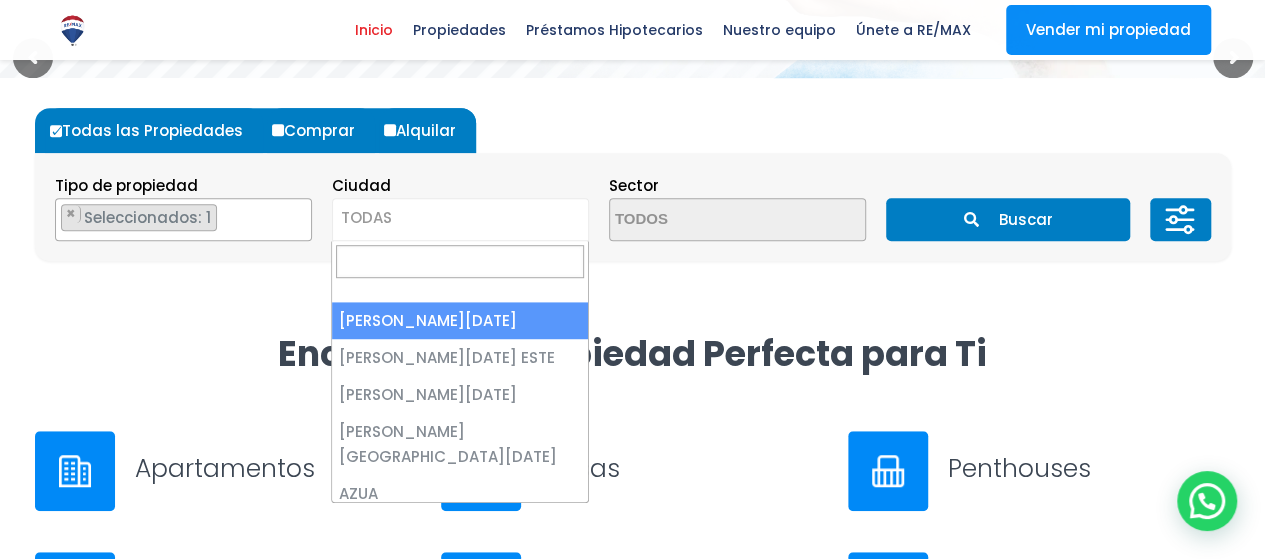 select on "1" 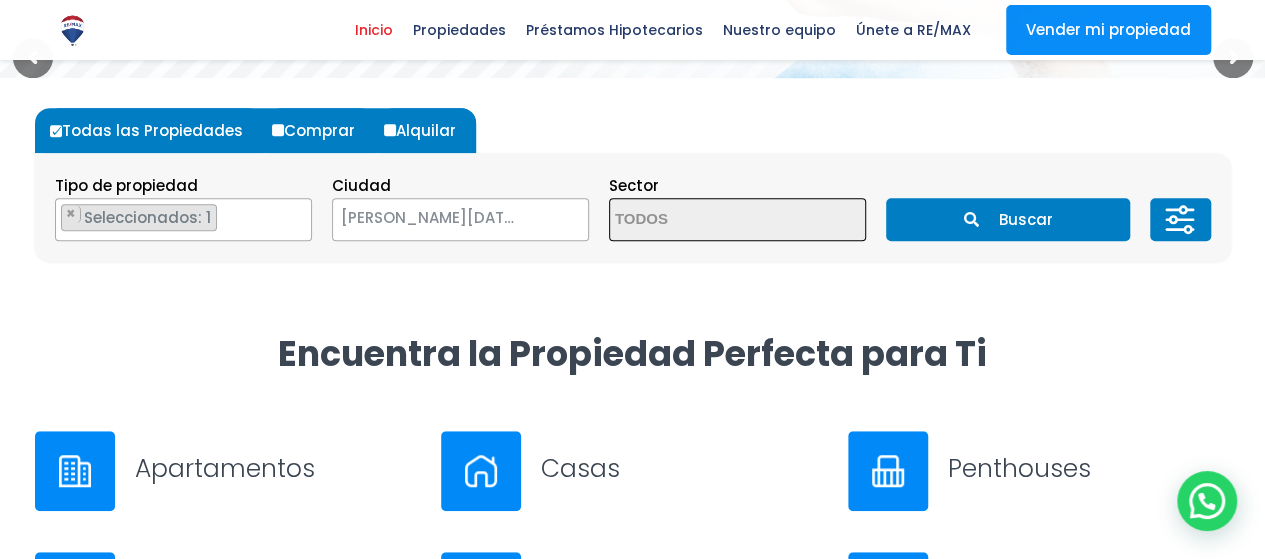 click on "Buscar" at bounding box center (1008, 219) 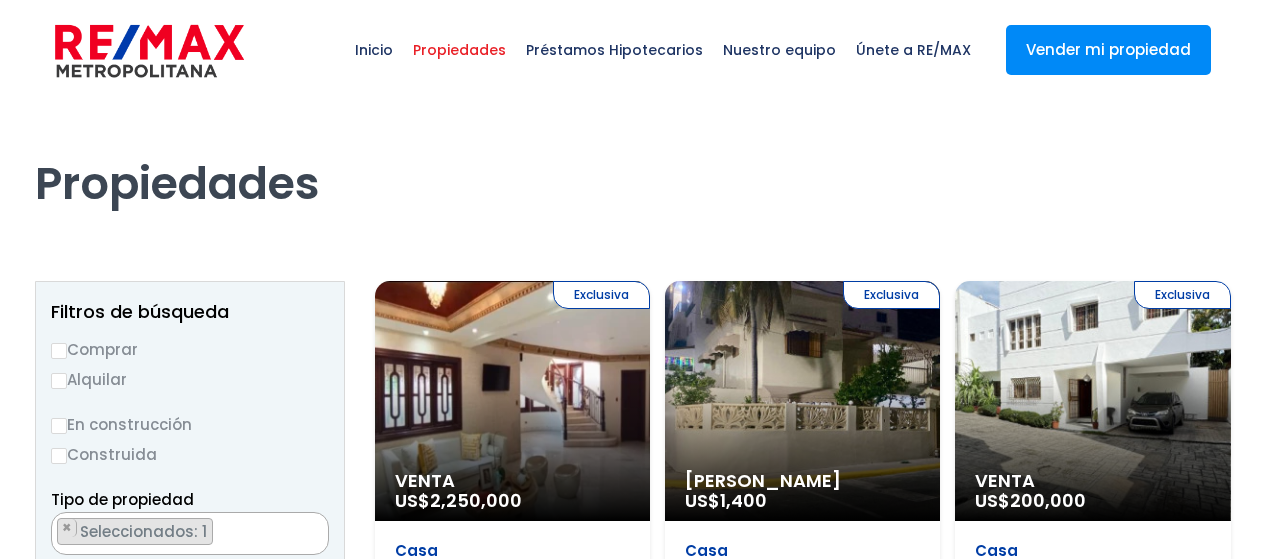 scroll, scrollTop: 0, scrollLeft: 0, axis: both 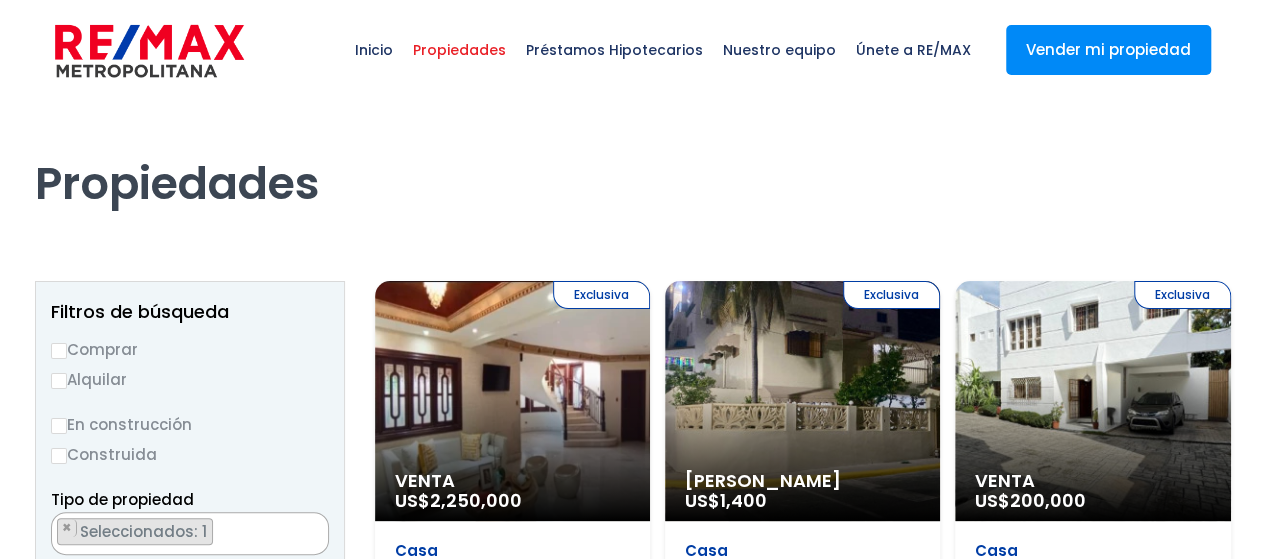 select 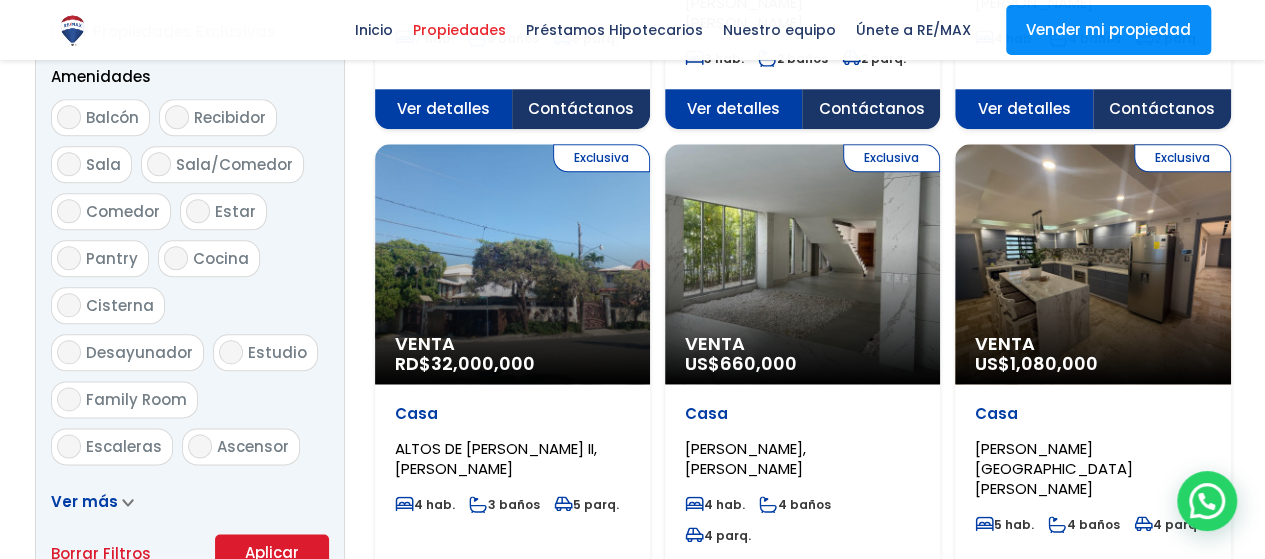 scroll, scrollTop: 1056, scrollLeft: 0, axis: vertical 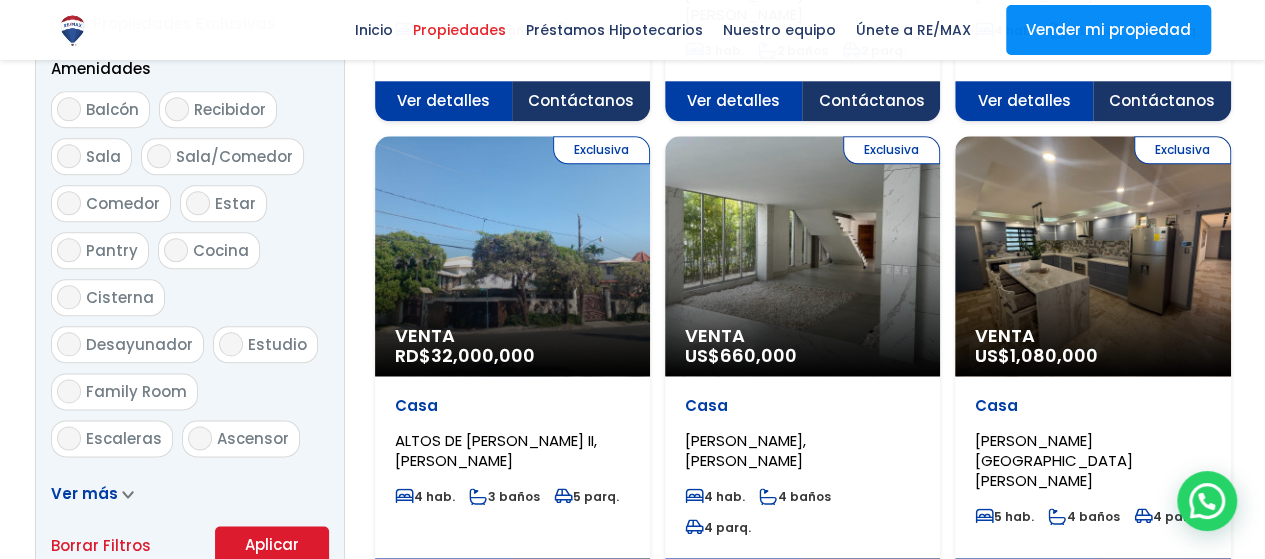 click on "Exclusiva
Venta
RD$  32,000,000" at bounding box center (512, -656) 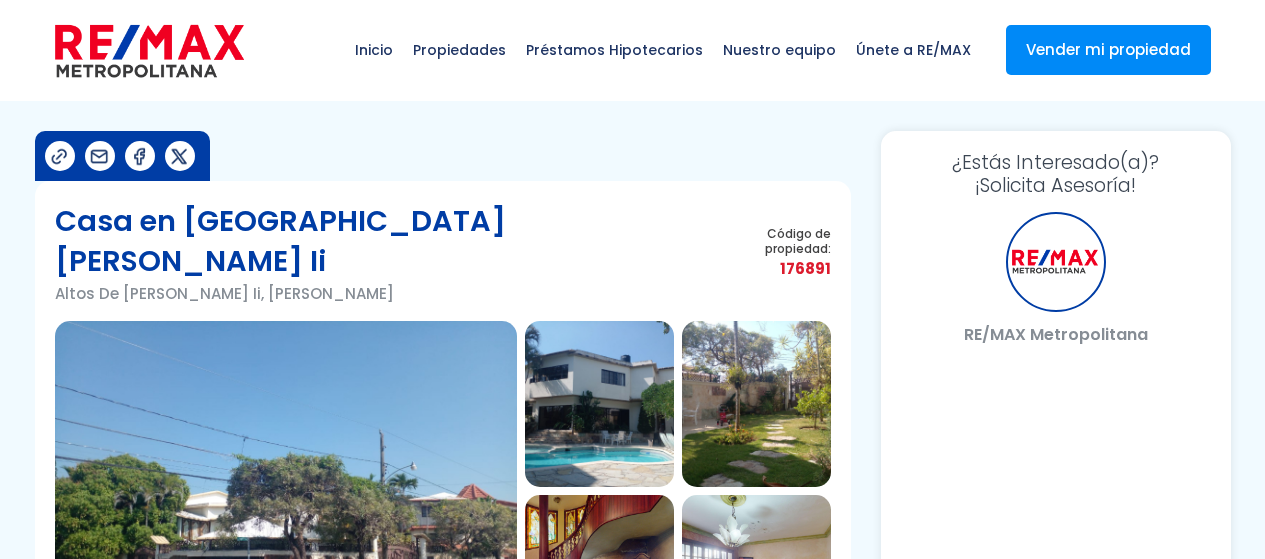 scroll, scrollTop: 0, scrollLeft: 0, axis: both 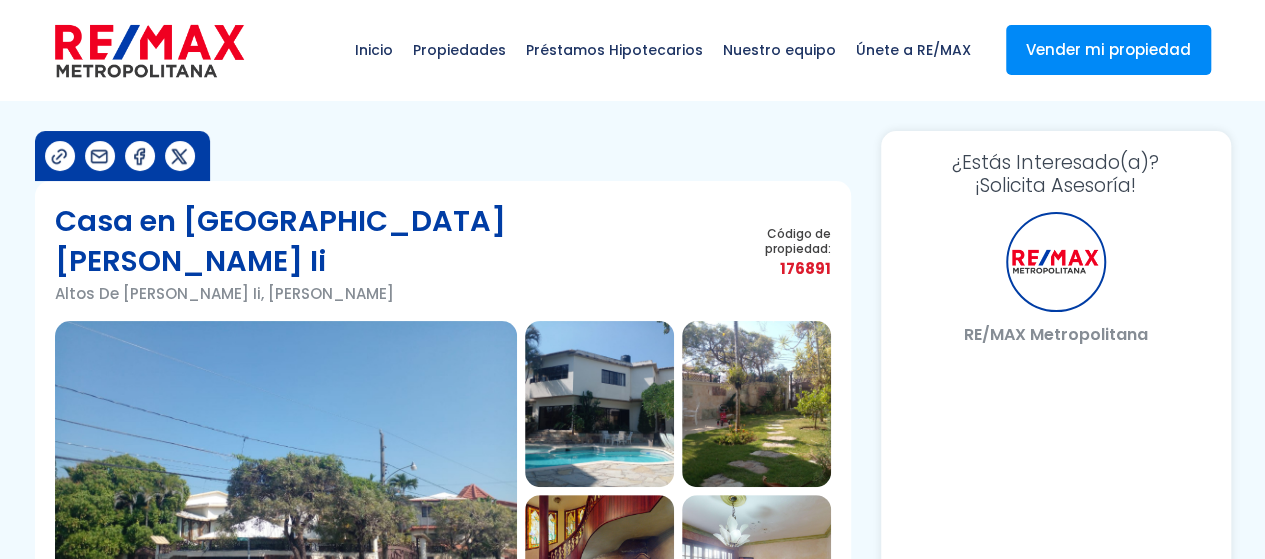 select on "US" 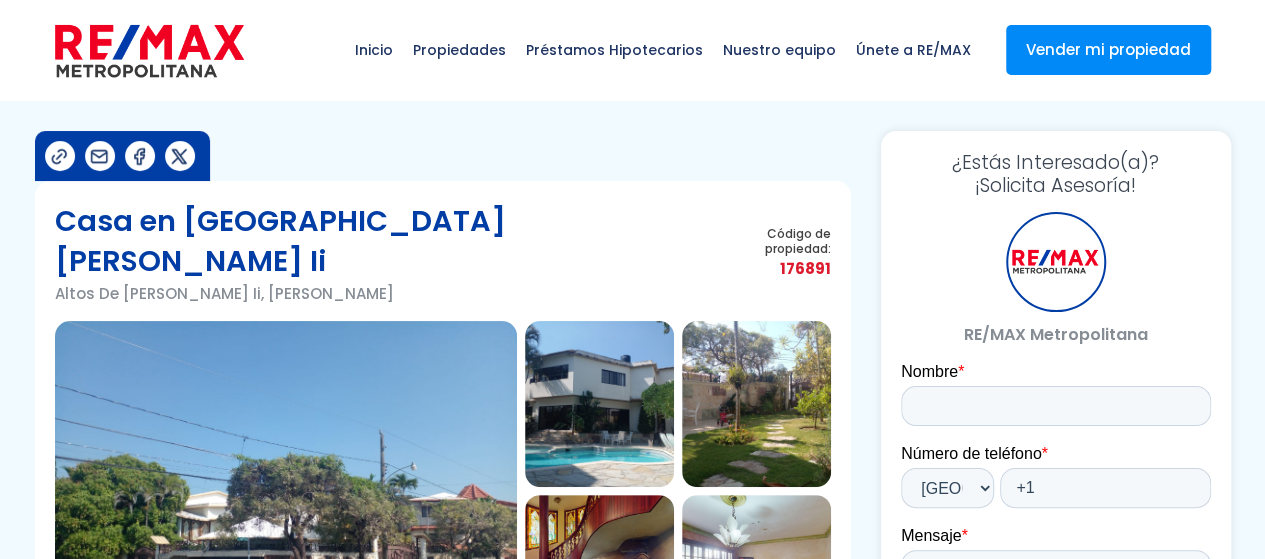 scroll, scrollTop: 0, scrollLeft: 0, axis: both 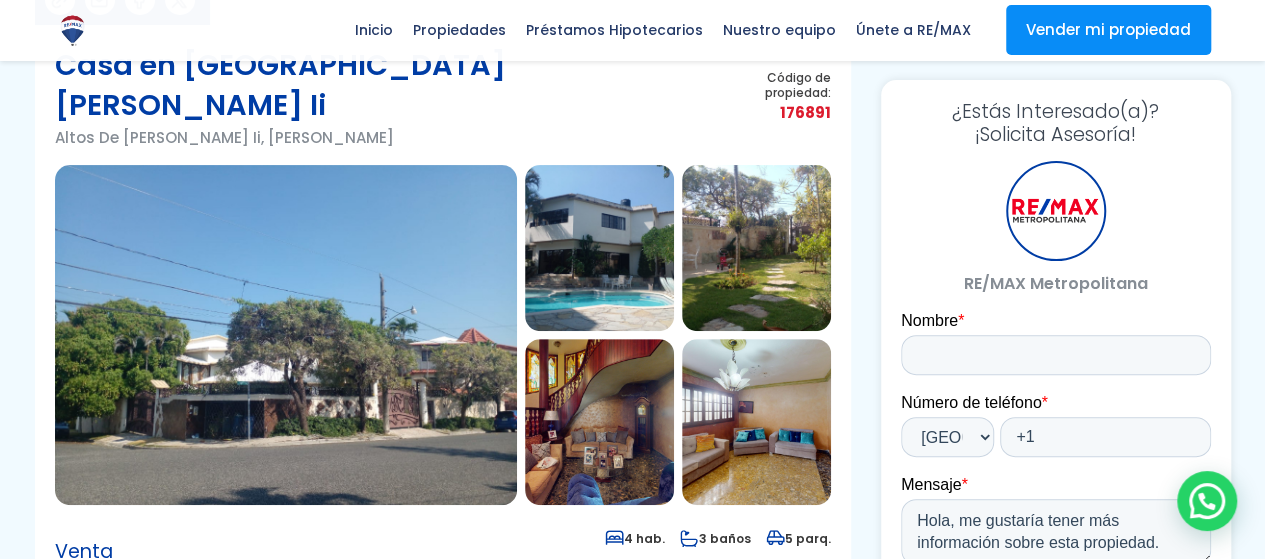 click at bounding box center (286, 335) 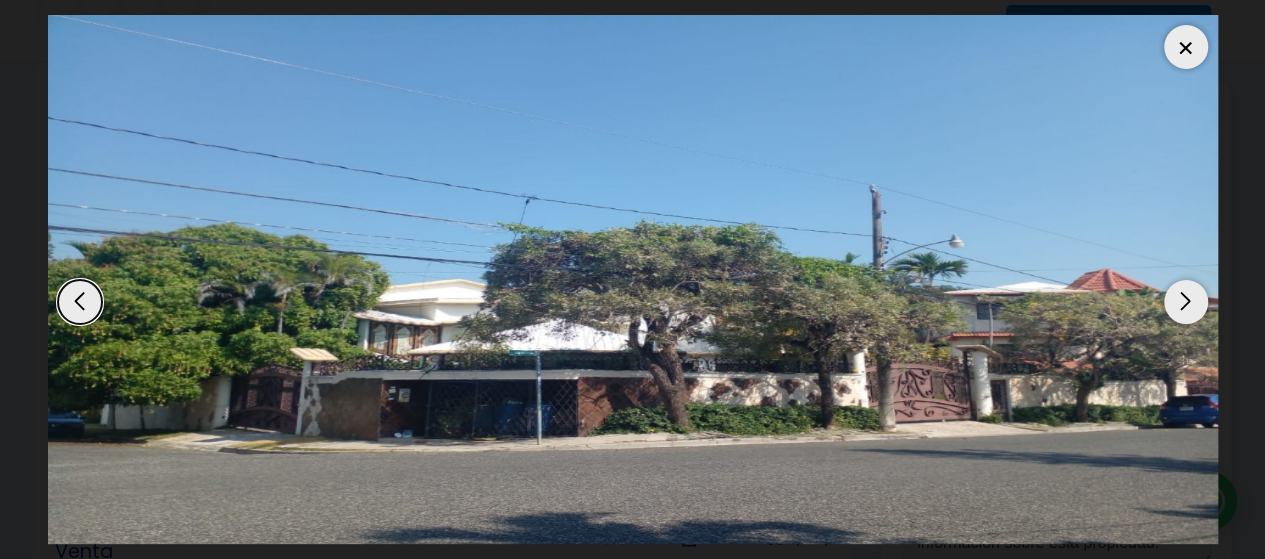 click at bounding box center (1186, 302) 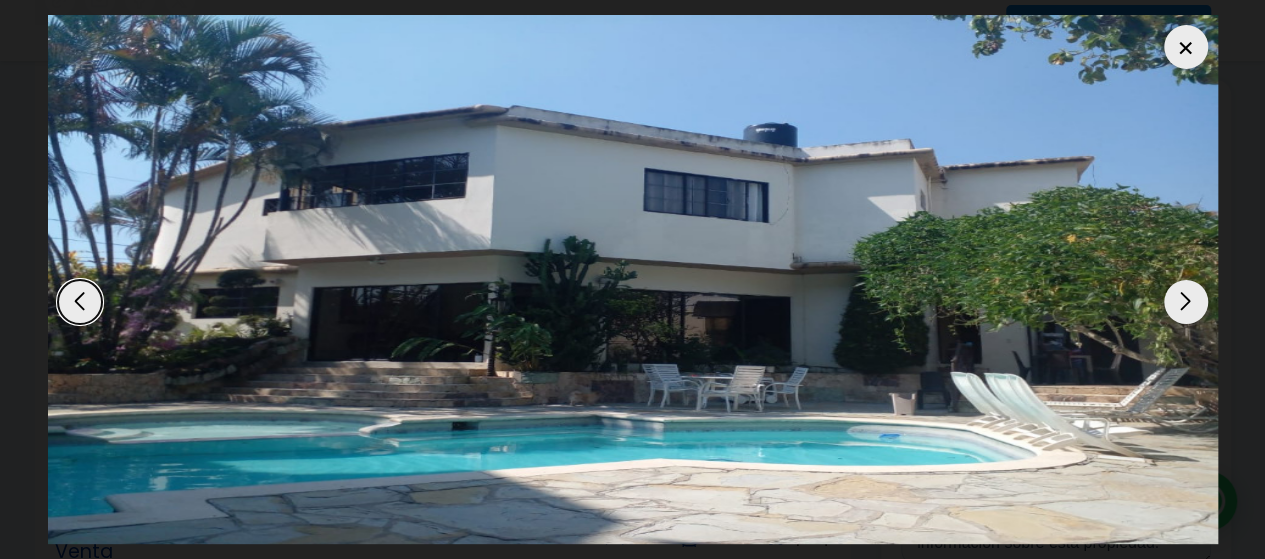 click at bounding box center [1186, 302] 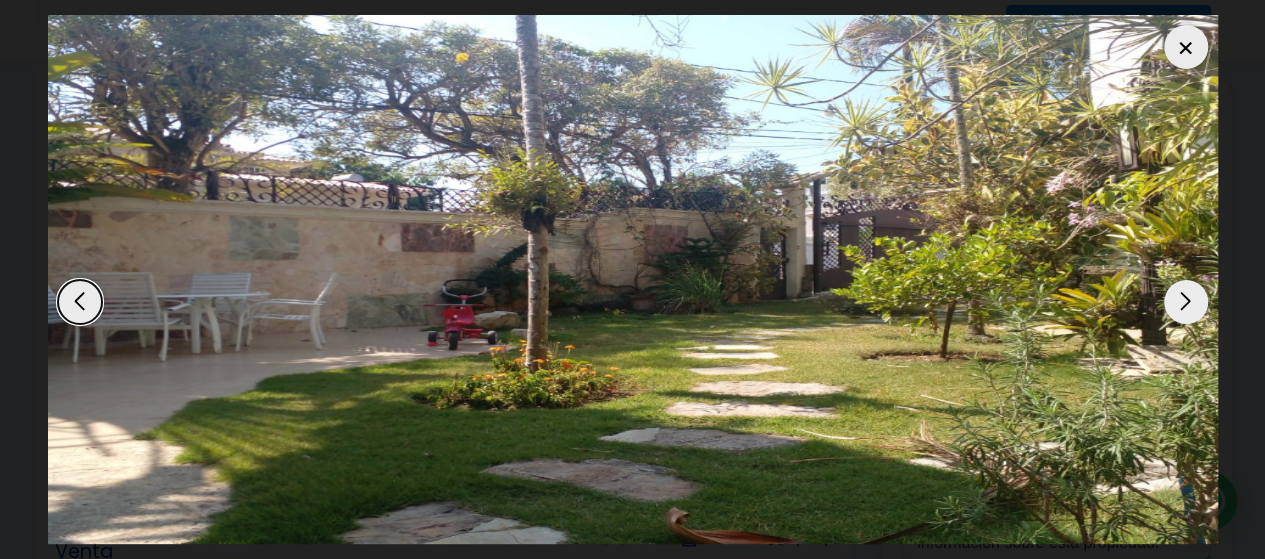 click at bounding box center (1186, 302) 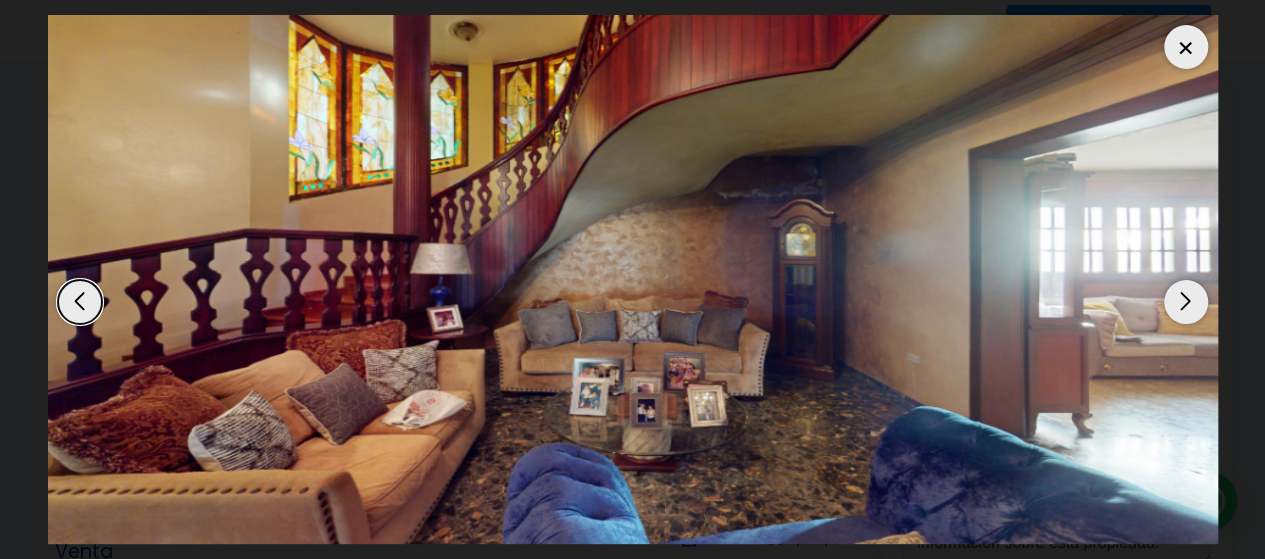 click at bounding box center (1186, 302) 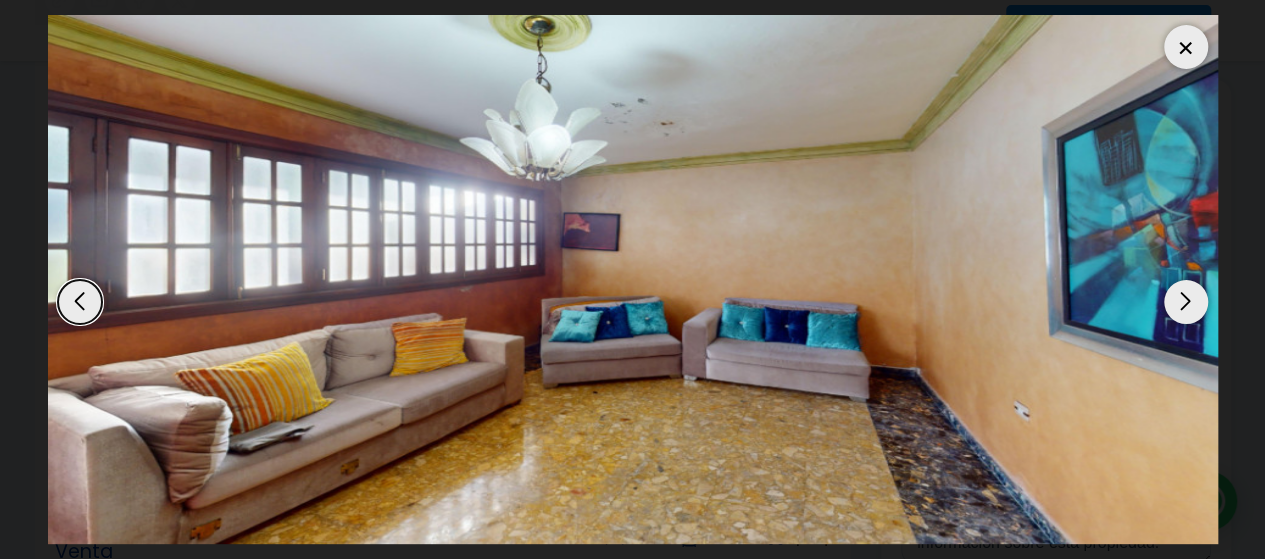 click at bounding box center [1186, 302] 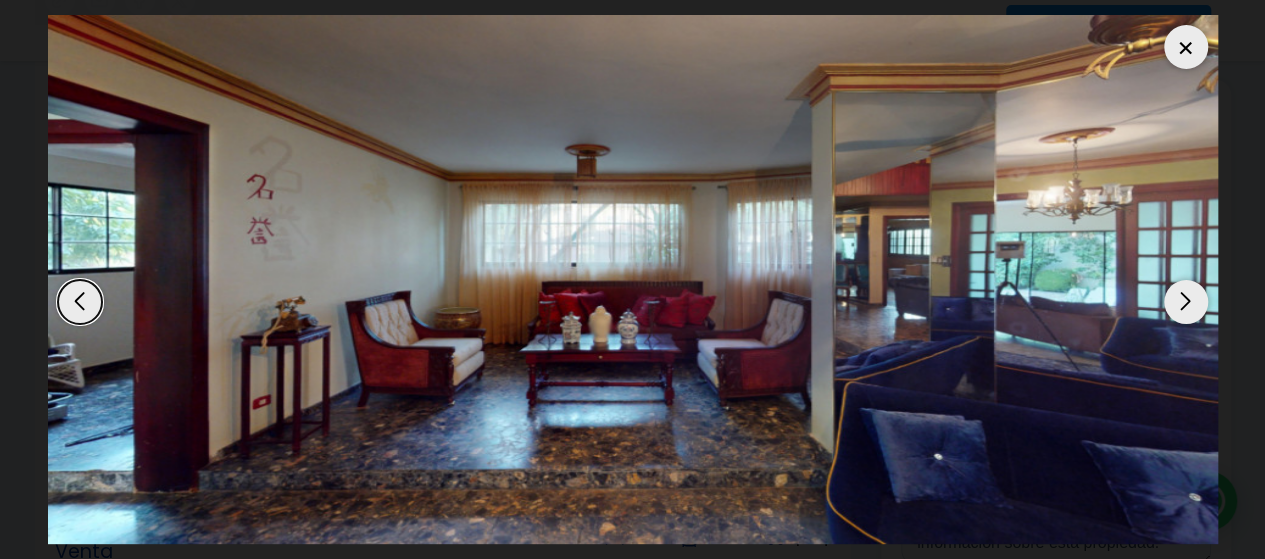 click at bounding box center [1186, 302] 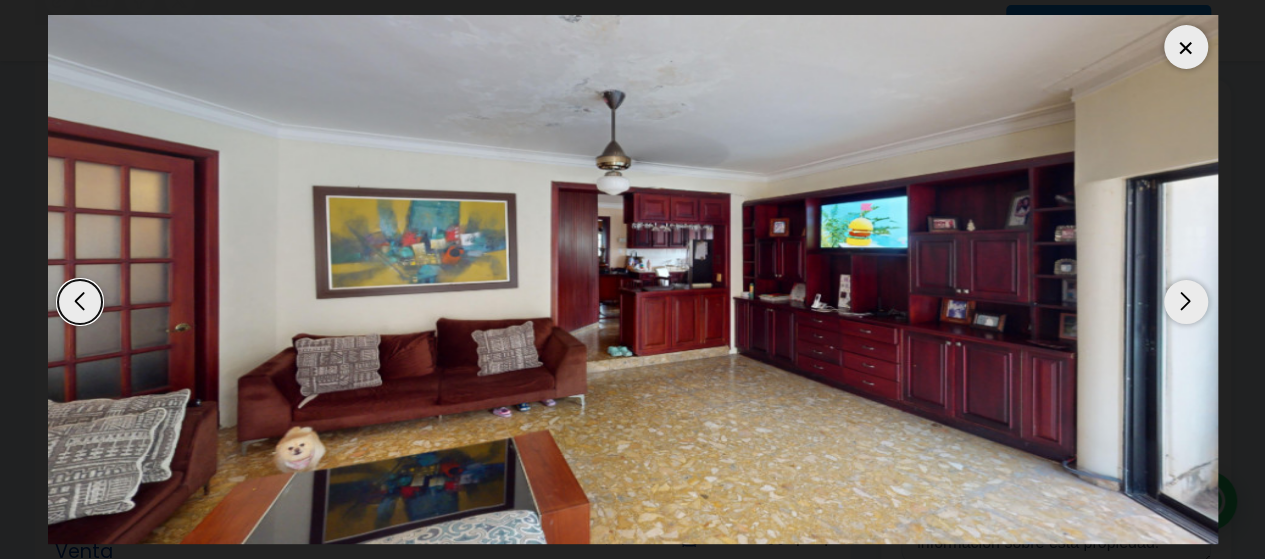 click at bounding box center (1186, 302) 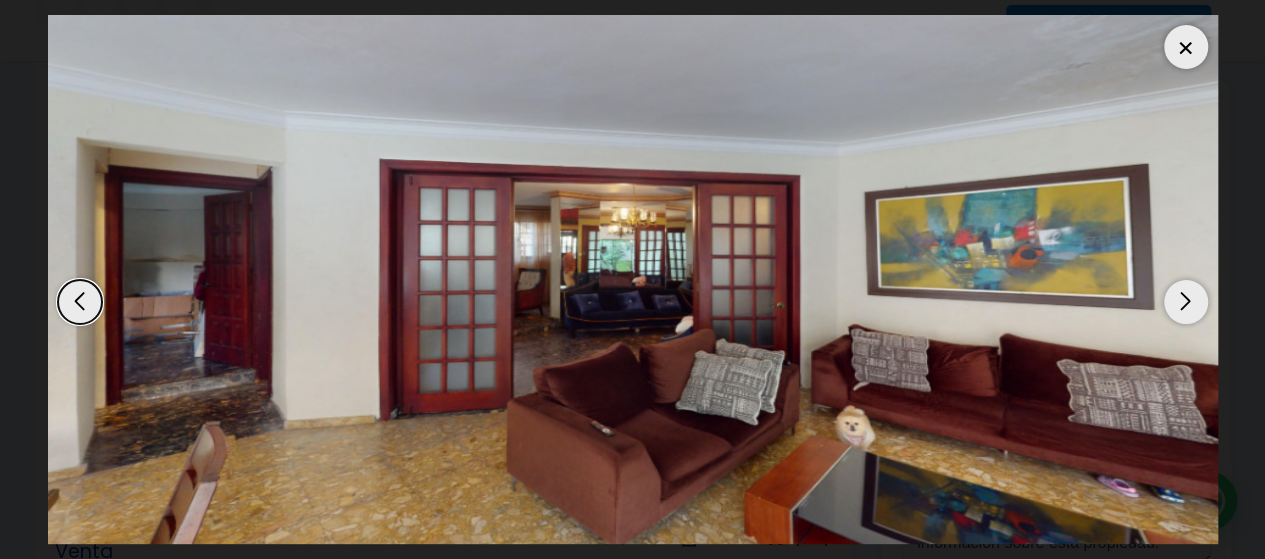 click at bounding box center [1186, 302] 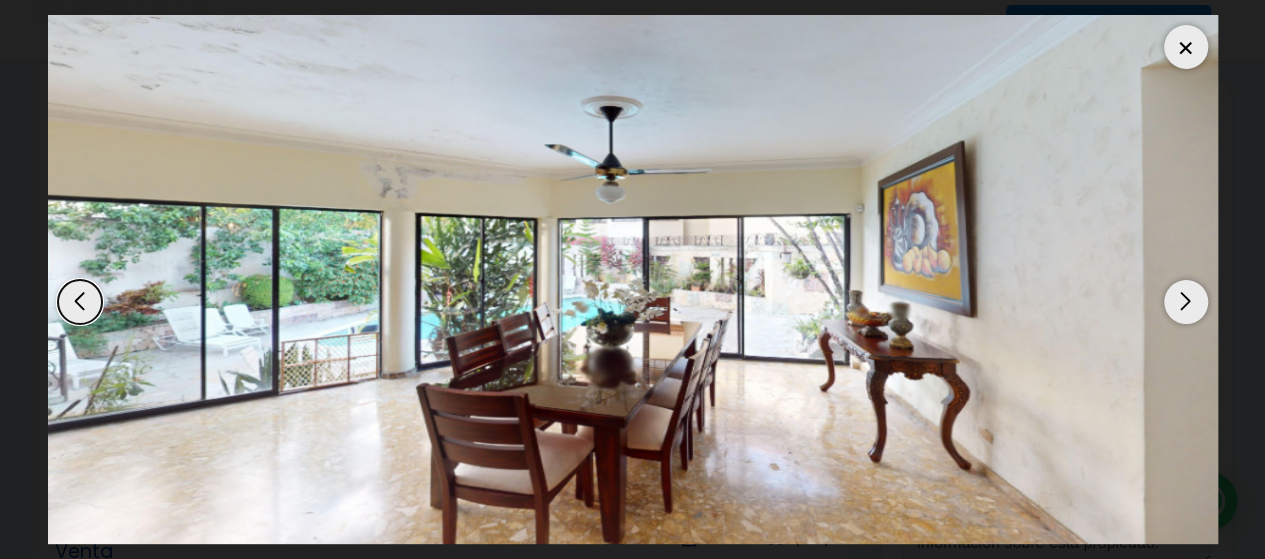 click at bounding box center (1186, 302) 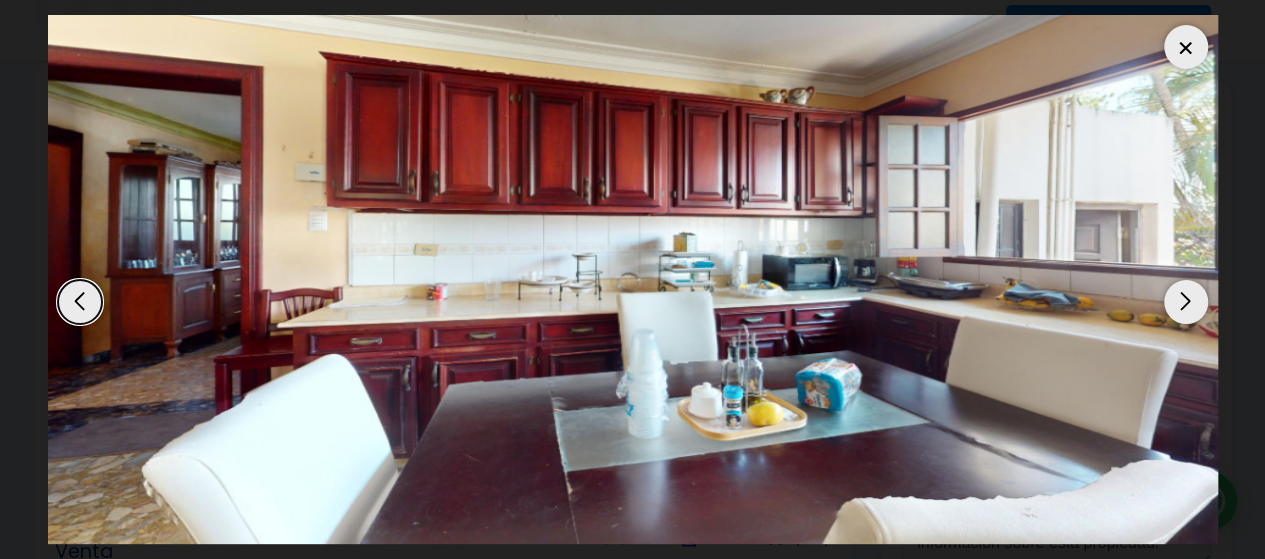 click at bounding box center [1186, 302] 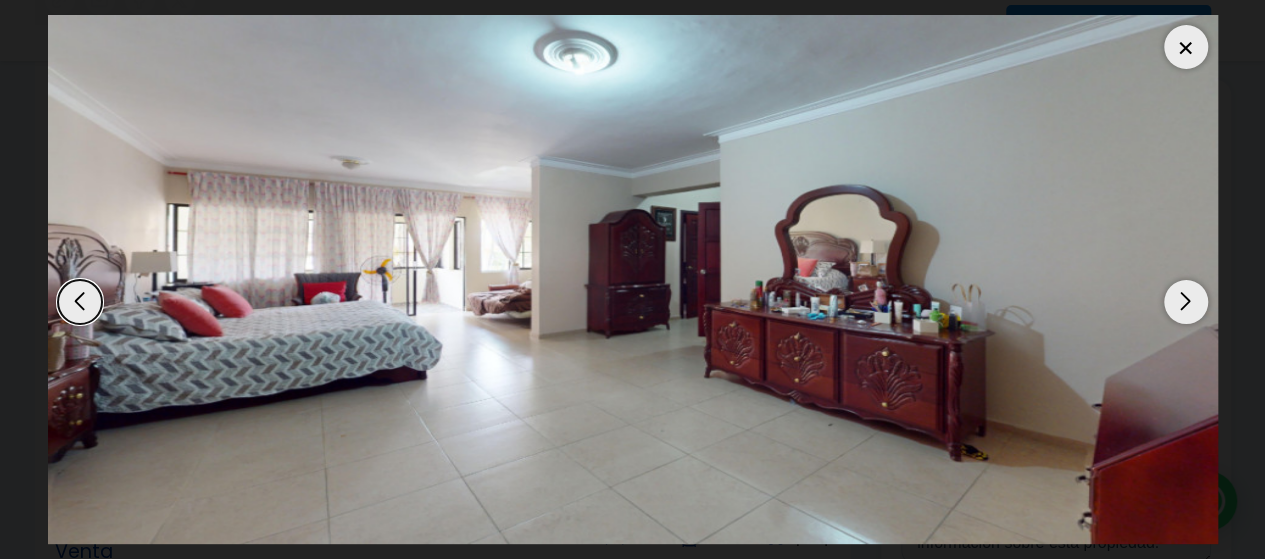 click at bounding box center (1186, 302) 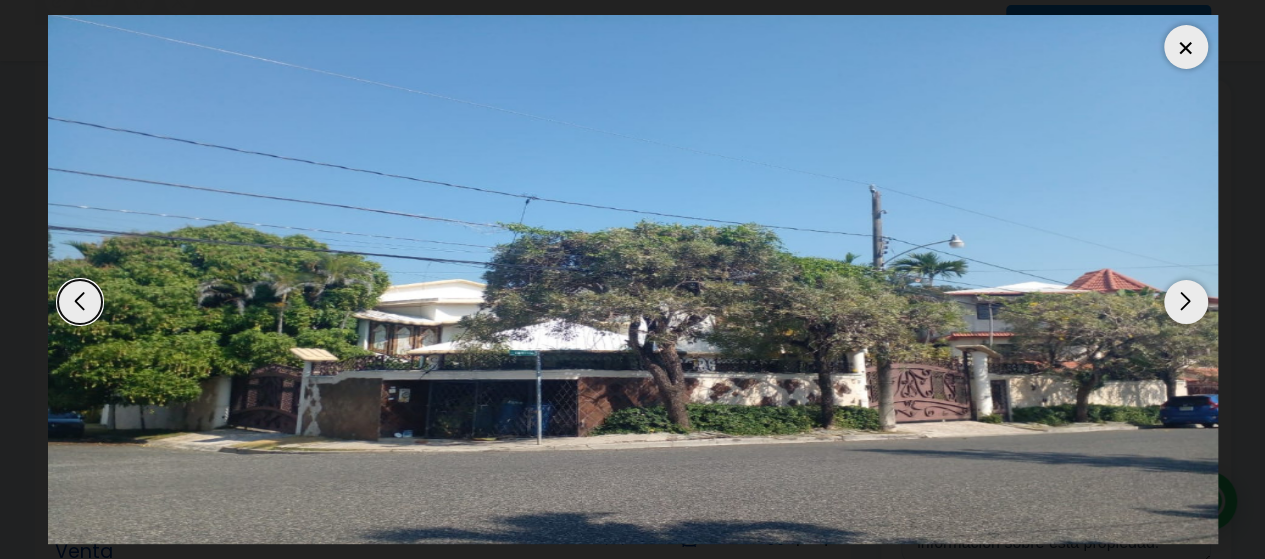 click at bounding box center [1186, 302] 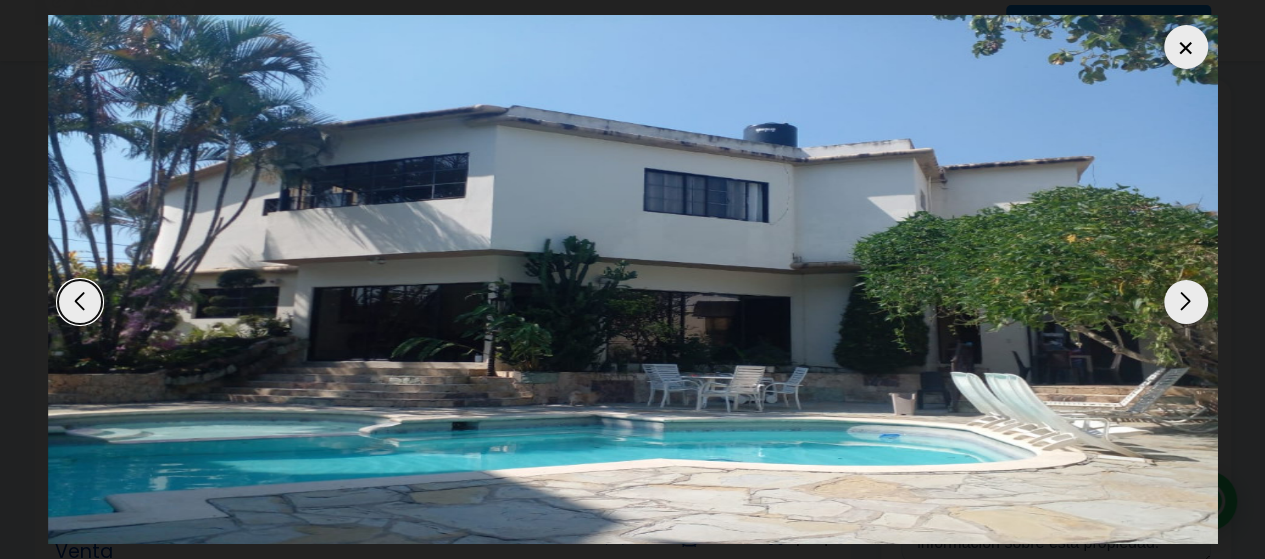 click at bounding box center (1186, 302) 